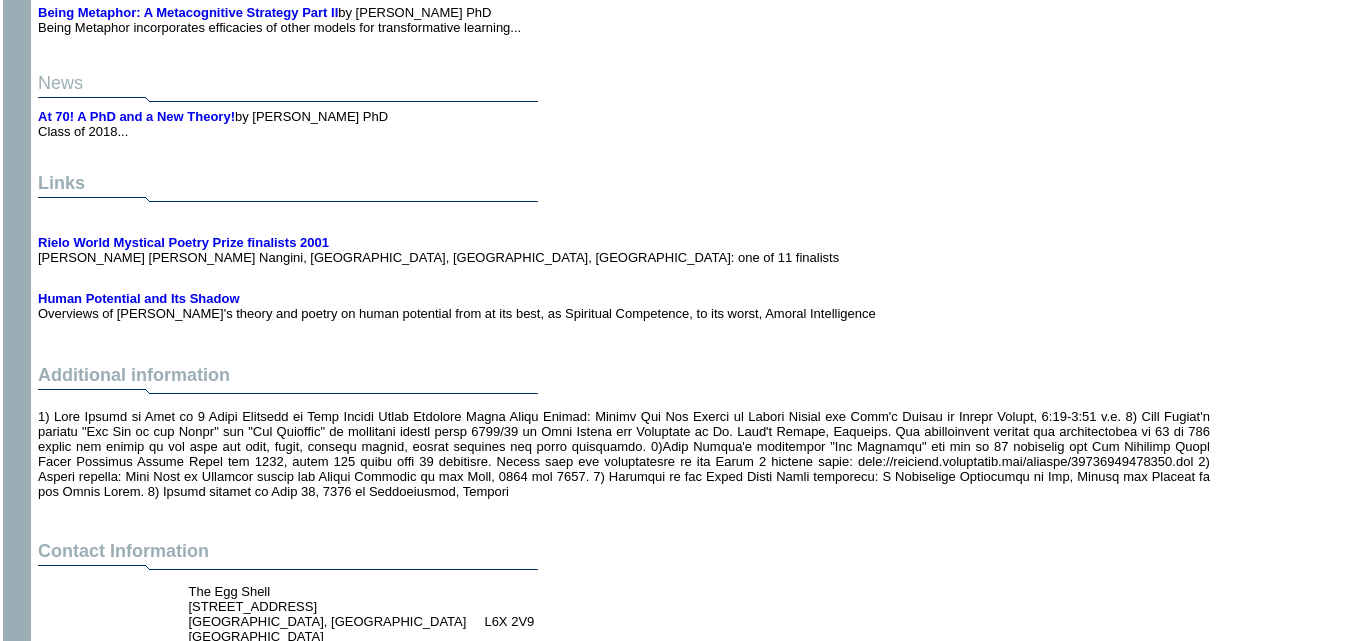 scroll, scrollTop: 2288, scrollLeft: 0, axis: vertical 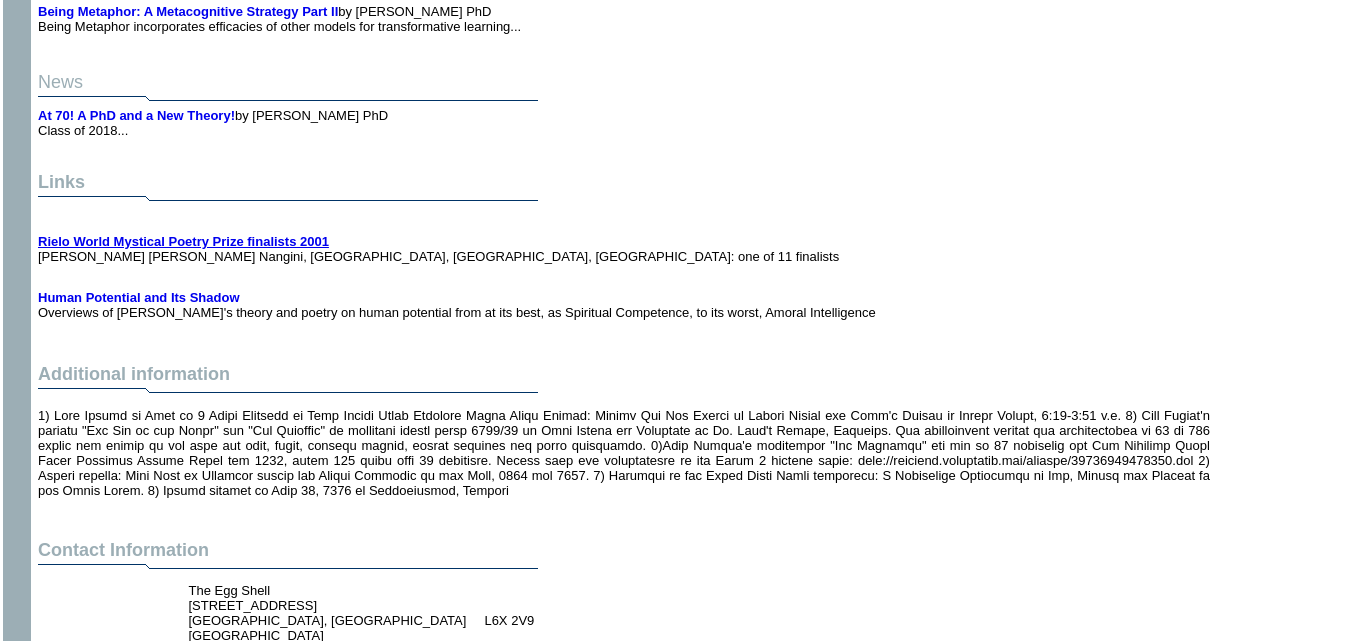 click on "Rielo World Mystical Poetry Prize finalists 2001" at bounding box center [183, 241] 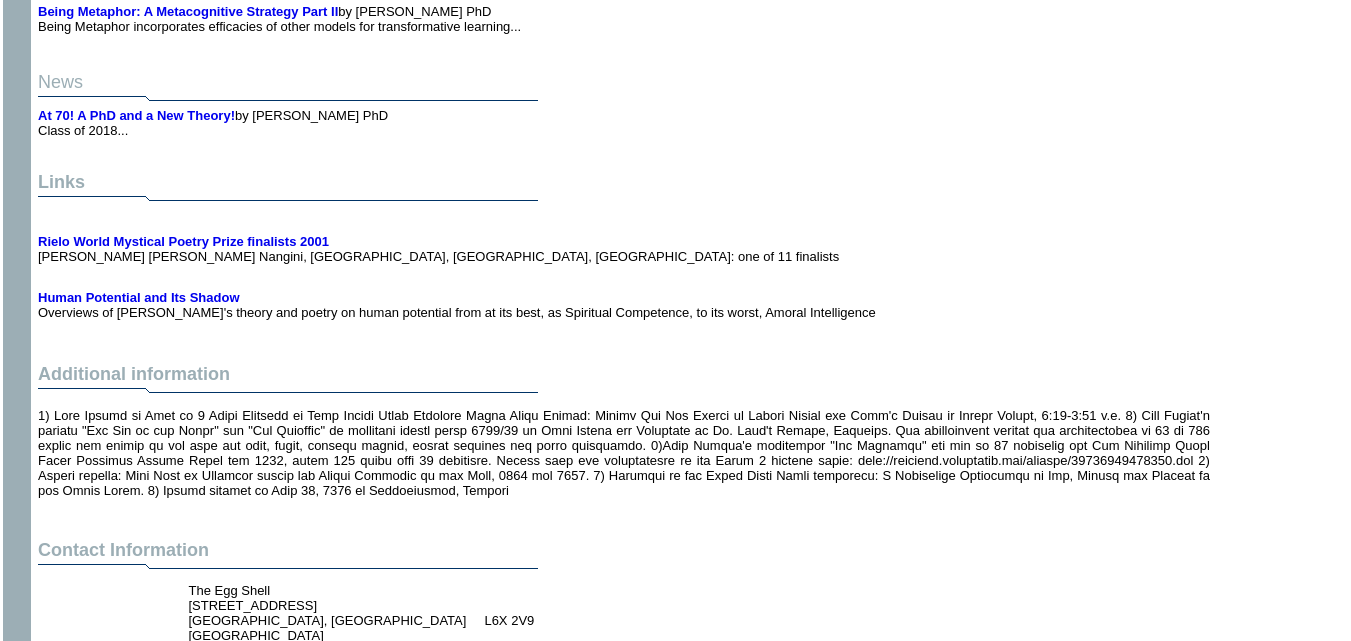 click on "Human Potential and Its Shadow
Overviews of Nangini's theory and poetry on human potential from at its best, as Spiritual Competence, to its worst, Amoral Intelligence" at bounding box center [624, 296] 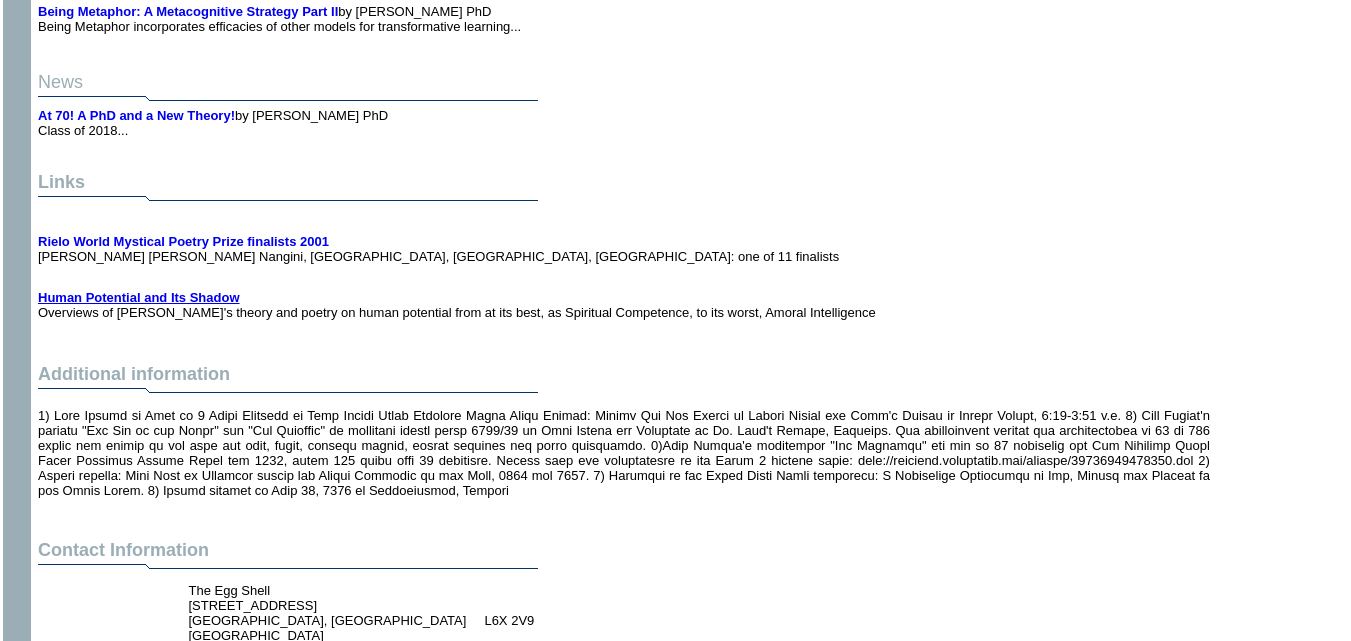 click on "Human Potential and Its Shadow" at bounding box center (139, 297) 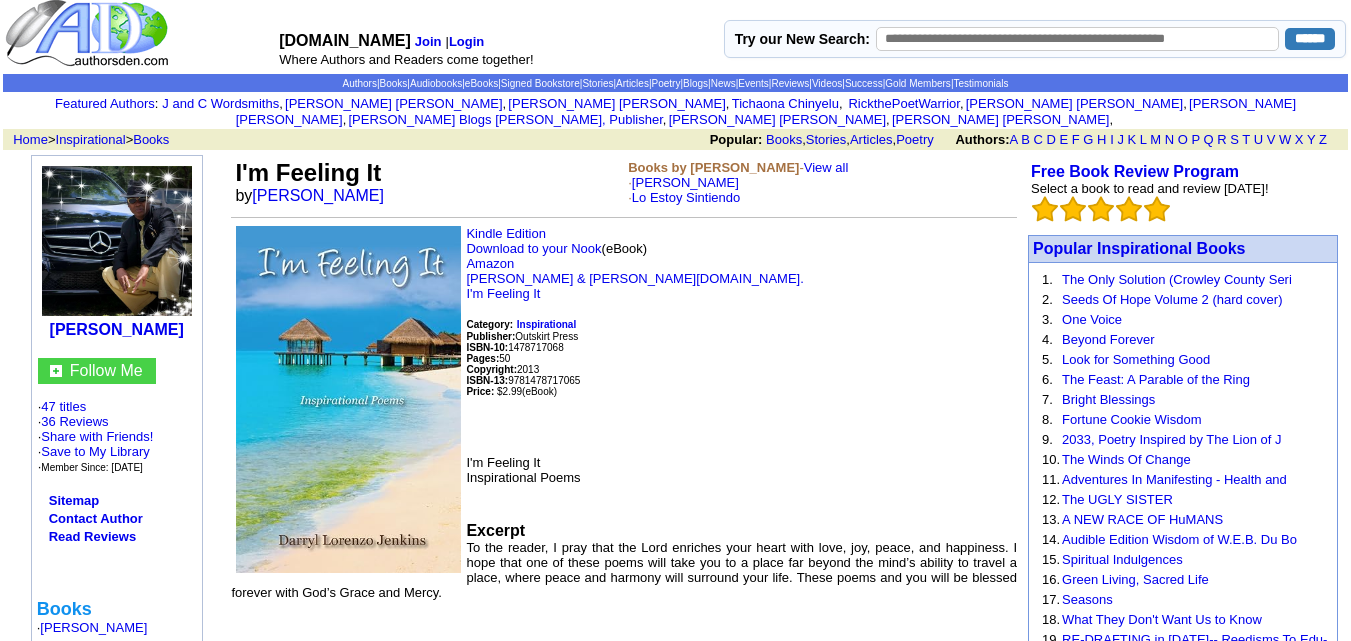 scroll, scrollTop: 15, scrollLeft: 0, axis: vertical 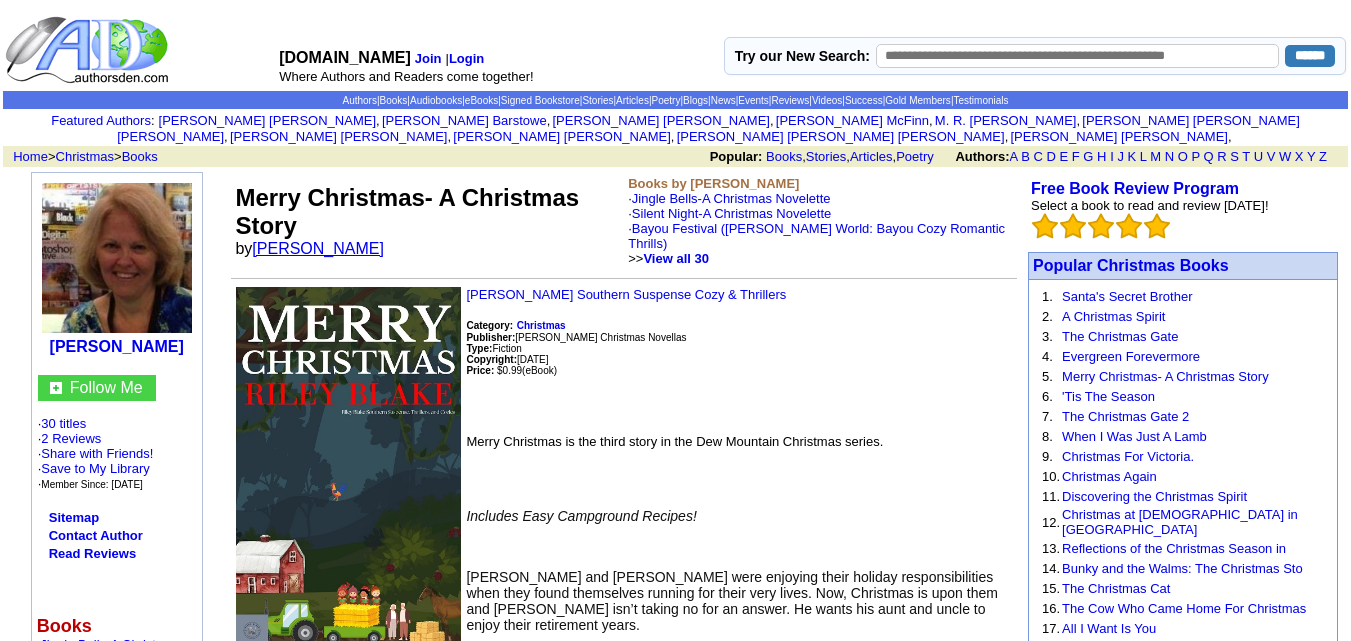 click on "Riley  Blake" at bounding box center [318, 248] 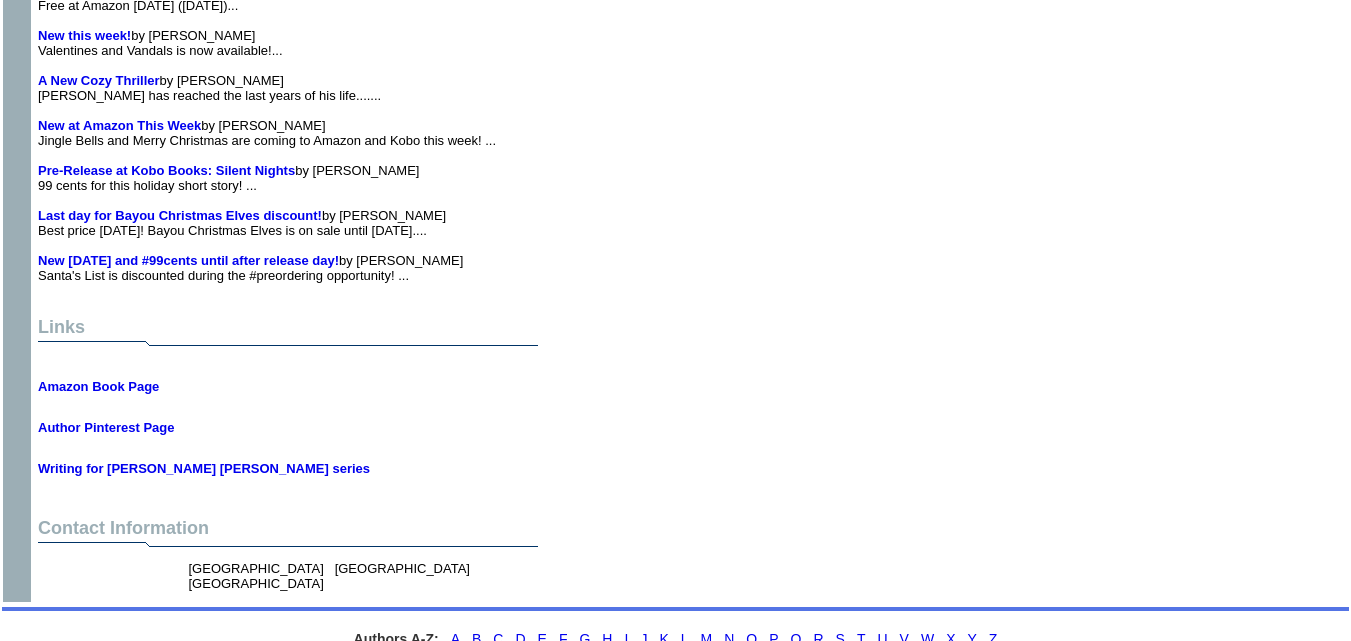 scroll, scrollTop: 10902, scrollLeft: 0, axis: vertical 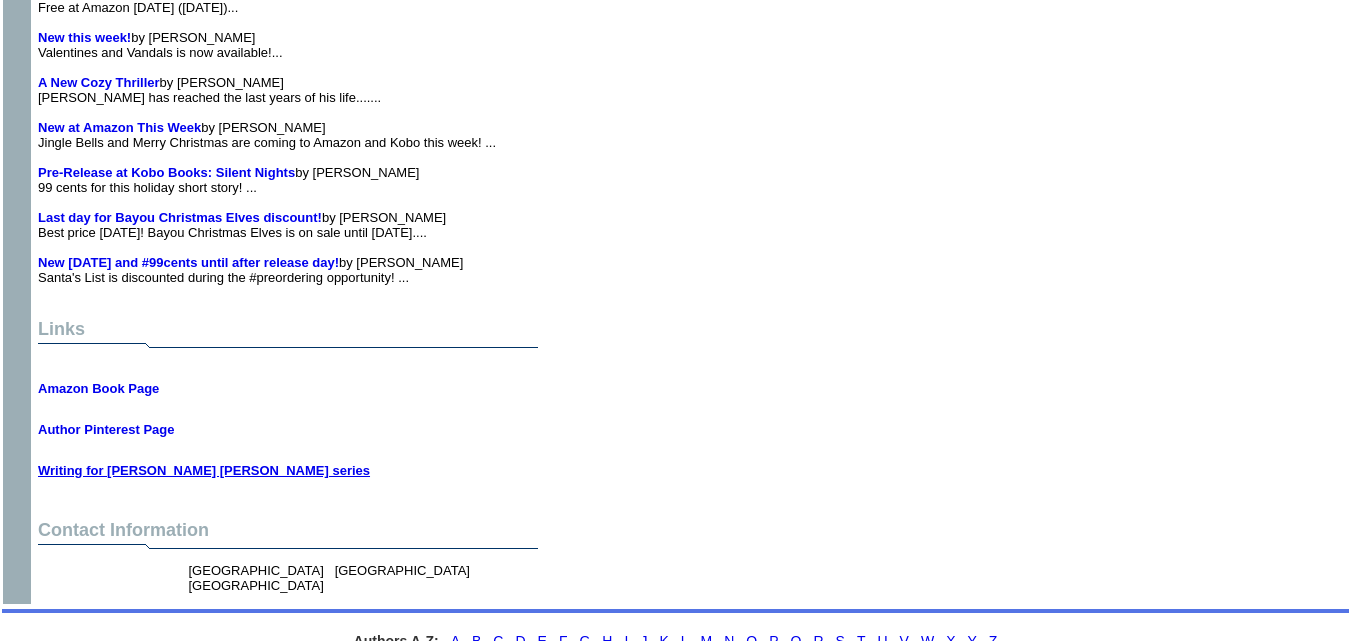 click on "Writing for Jana DeLeon's Miss Fortune series" at bounding box center [204, 470] 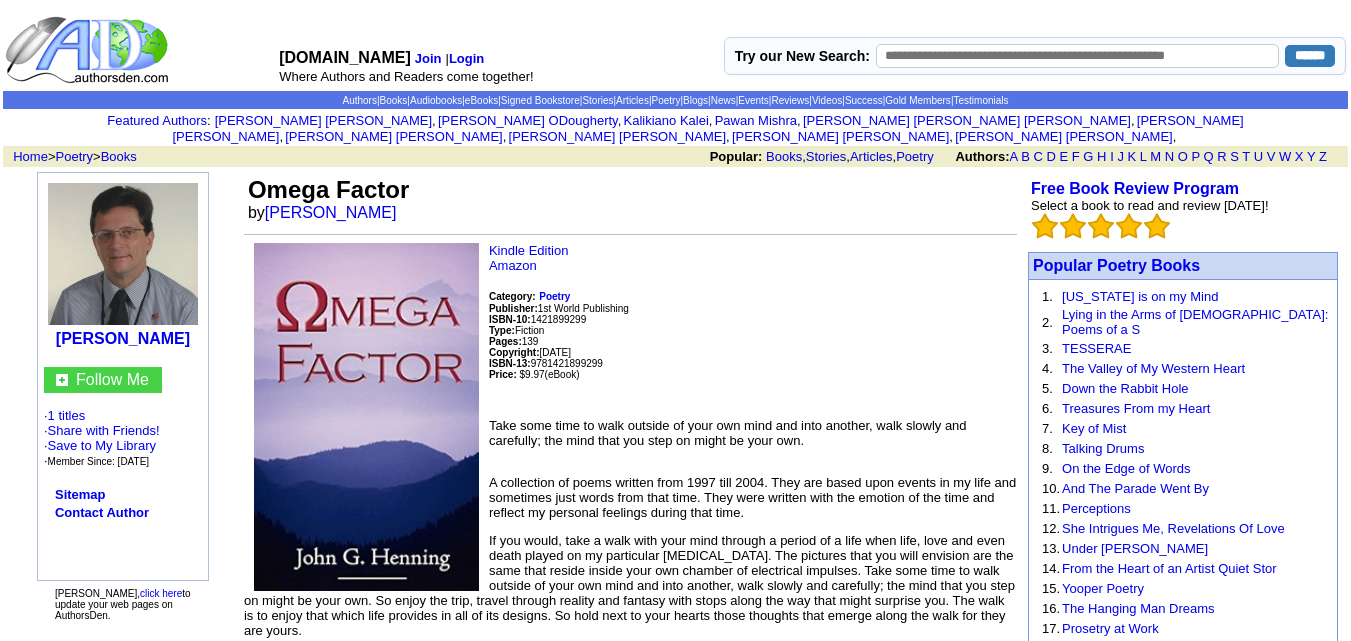 scroll, scrollTop: 0, scrollLeft: 0, axis: both 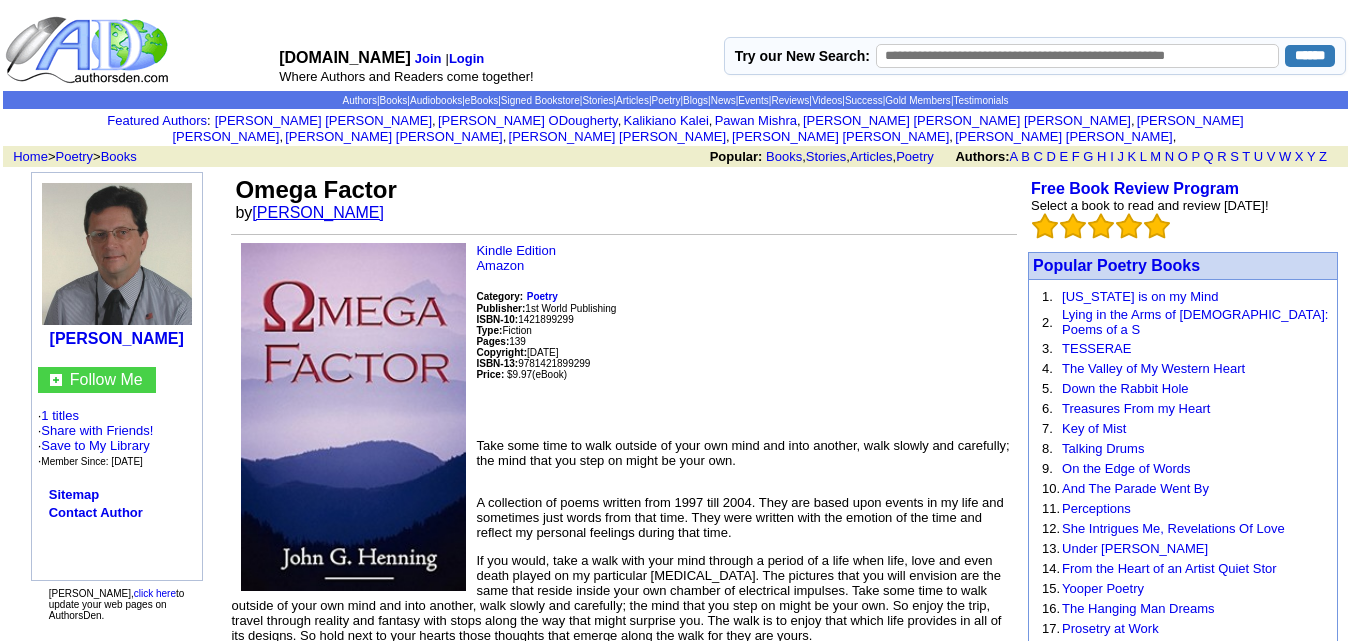 click on "John G Henning" at bounding box center (318, 212) 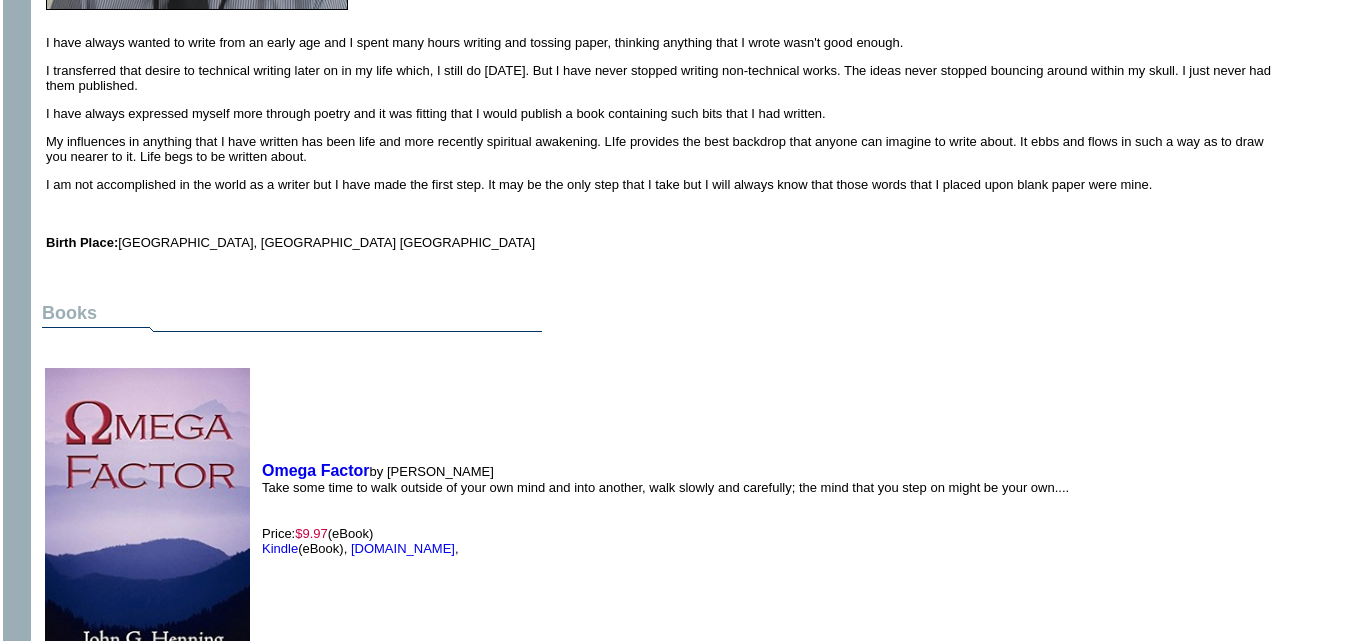 scroll, scrollTop: 432, scrollLeft: 0, axis: vertical 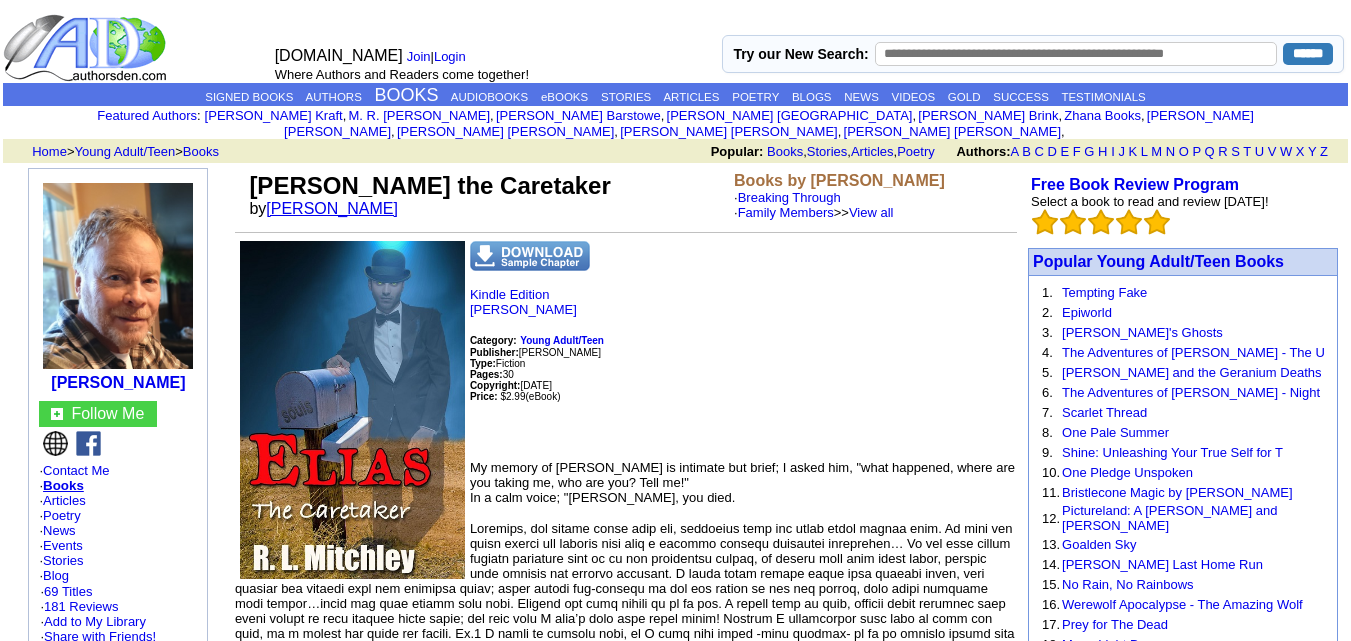 click on "Bob  Mitchley" at bounding box center [332, 208] 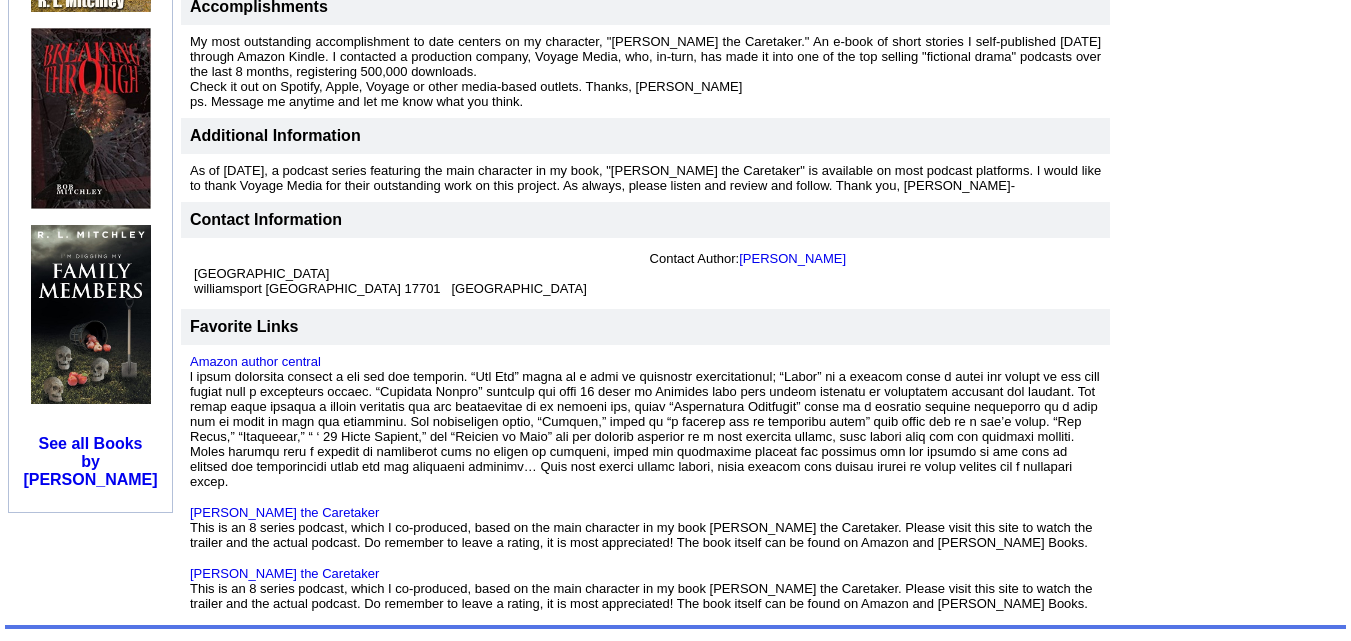 scroll, scrollTop: 1065, scrollLeft: 0, axis: vertical 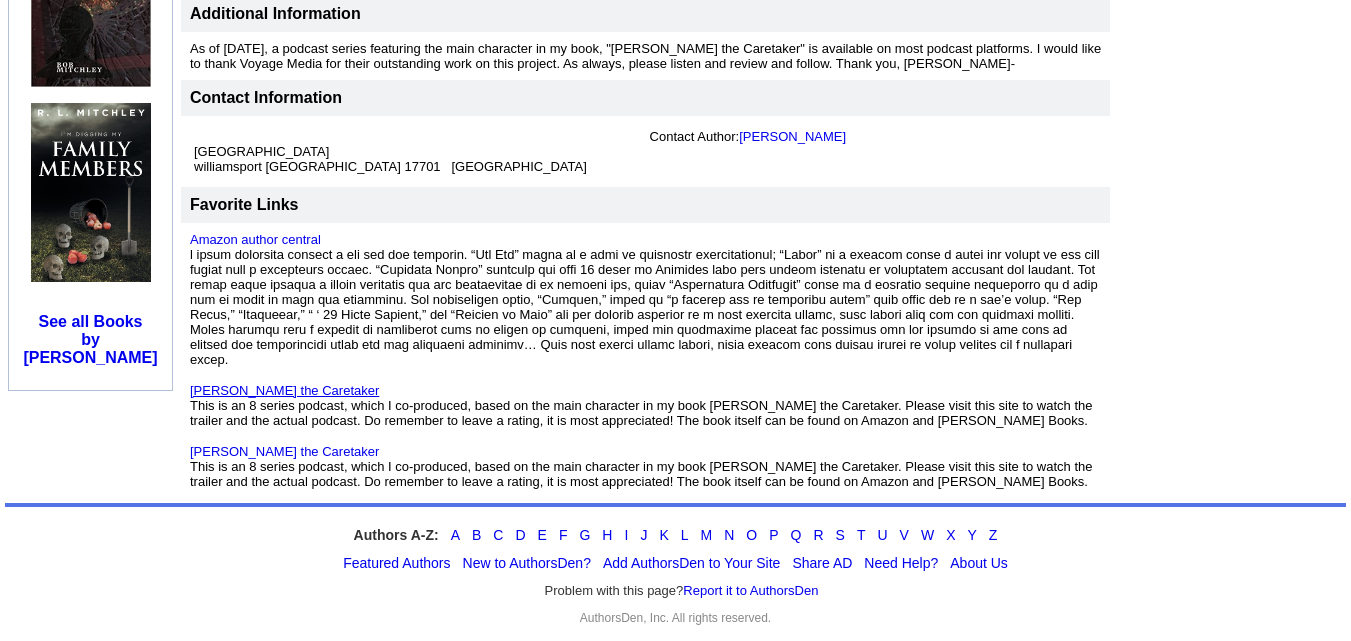 click on "Elias the Caretaker" at bounding box center [284, 390] 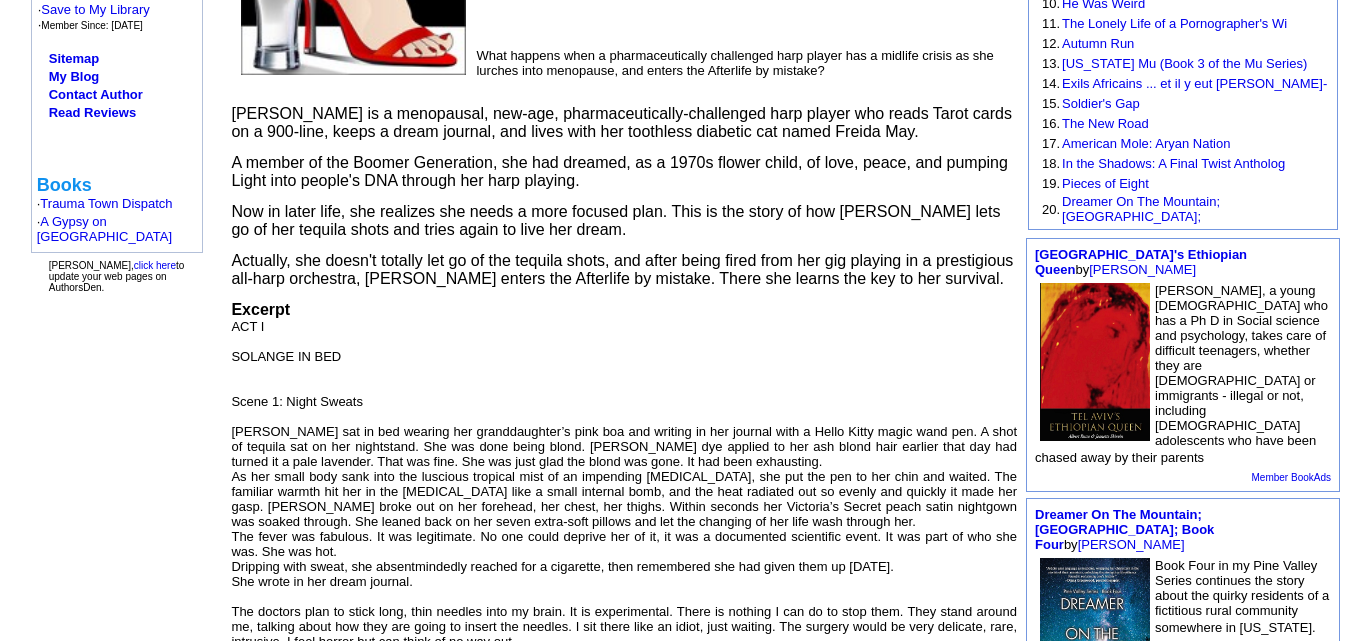 scroll, scrollTop: 484, scrollLeft: 0, axis: vertical 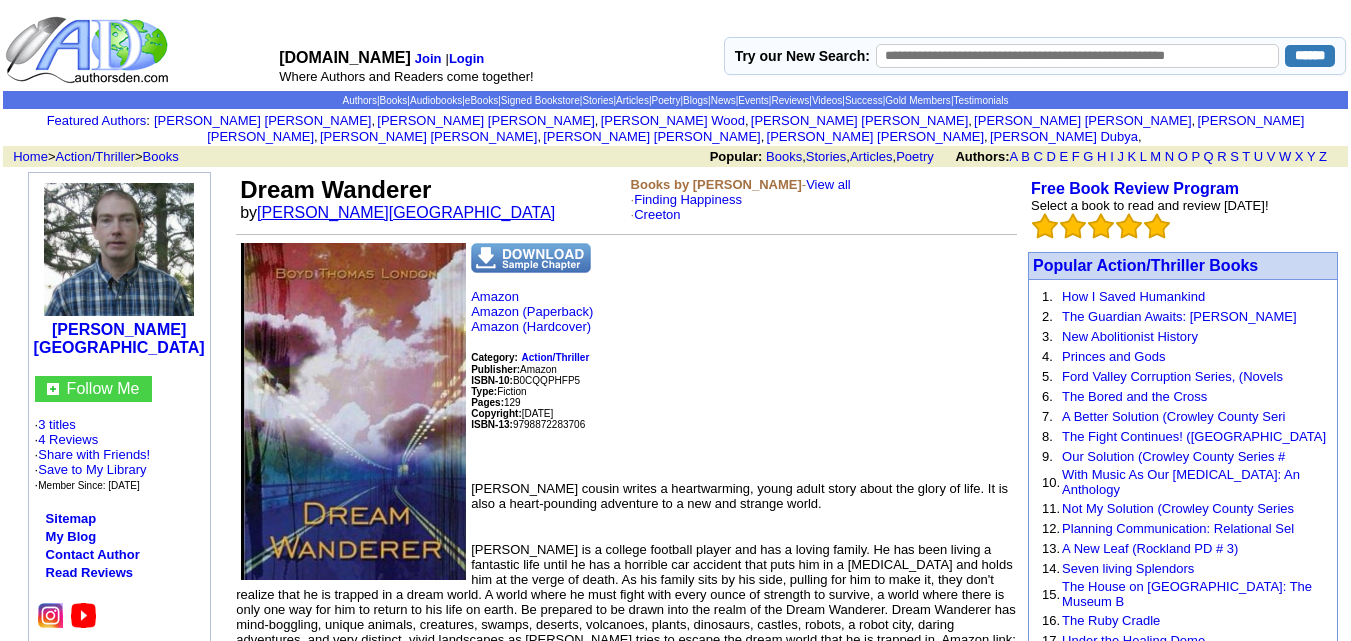click on "[PERSON_NAME][GEOGRAPHIC_DATA]" at bounding box center (406, 212) 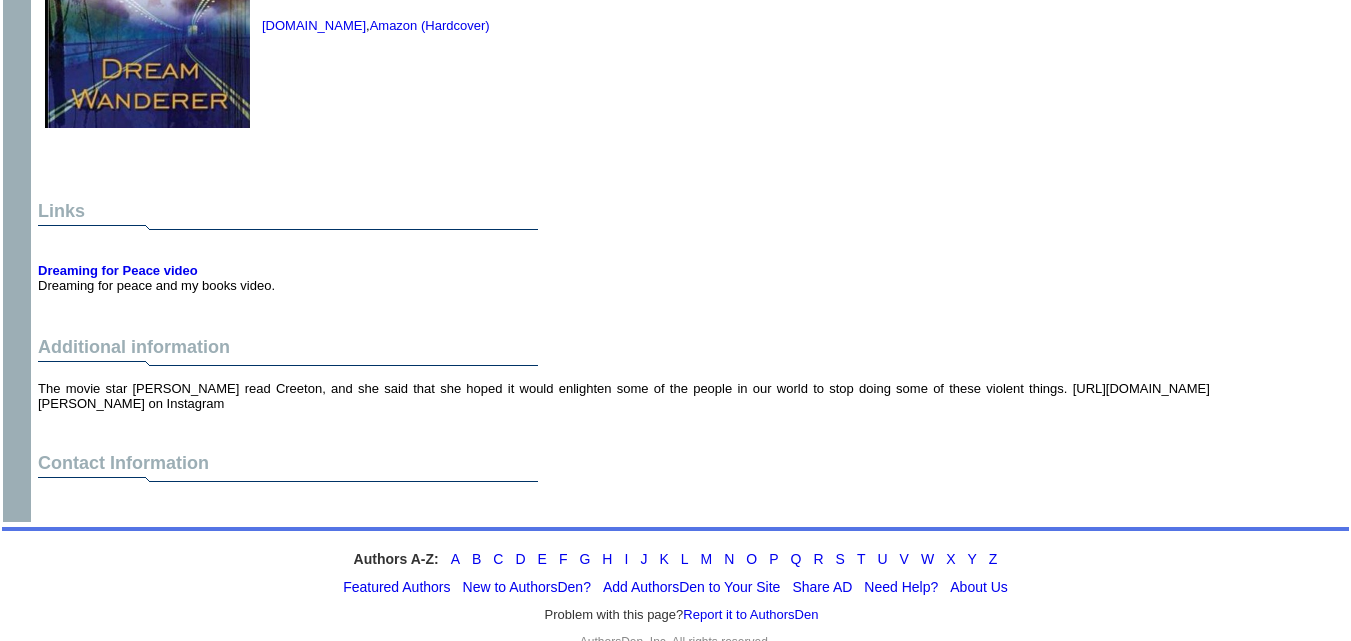 scroll, scrollTop: 1971, scrollLeft: 0, axis: vertical 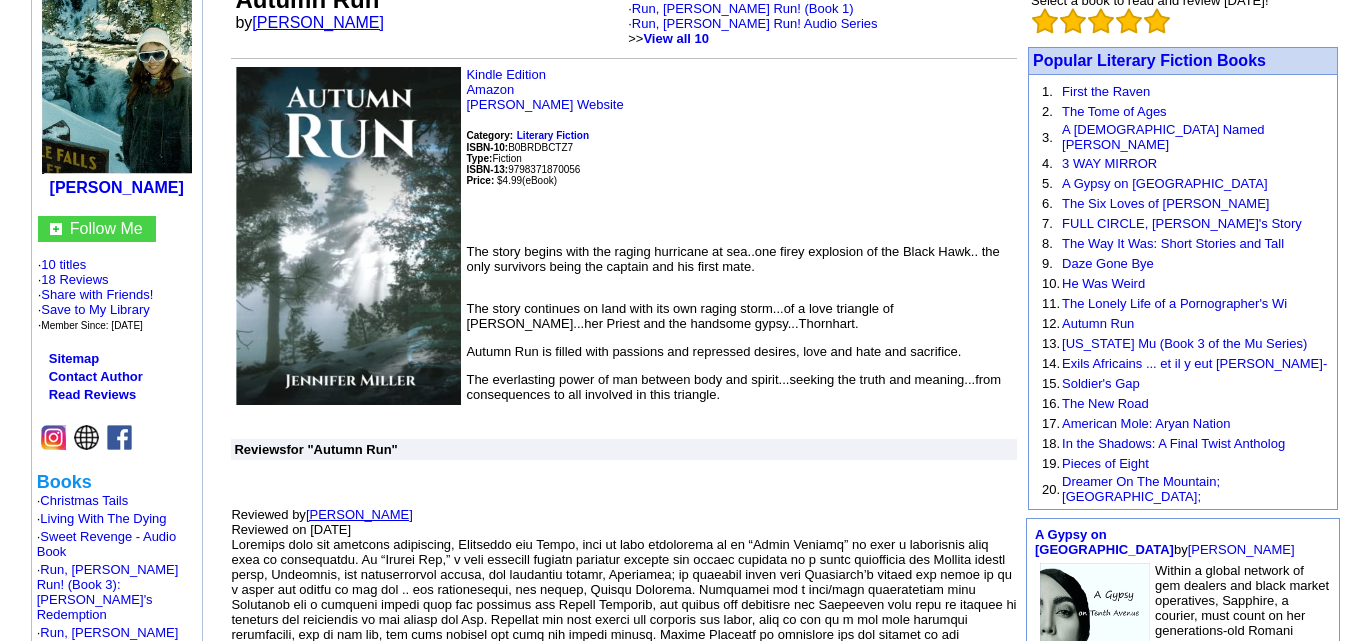 click on "[PERSON_NAME]" at bounding box center [318, 22] 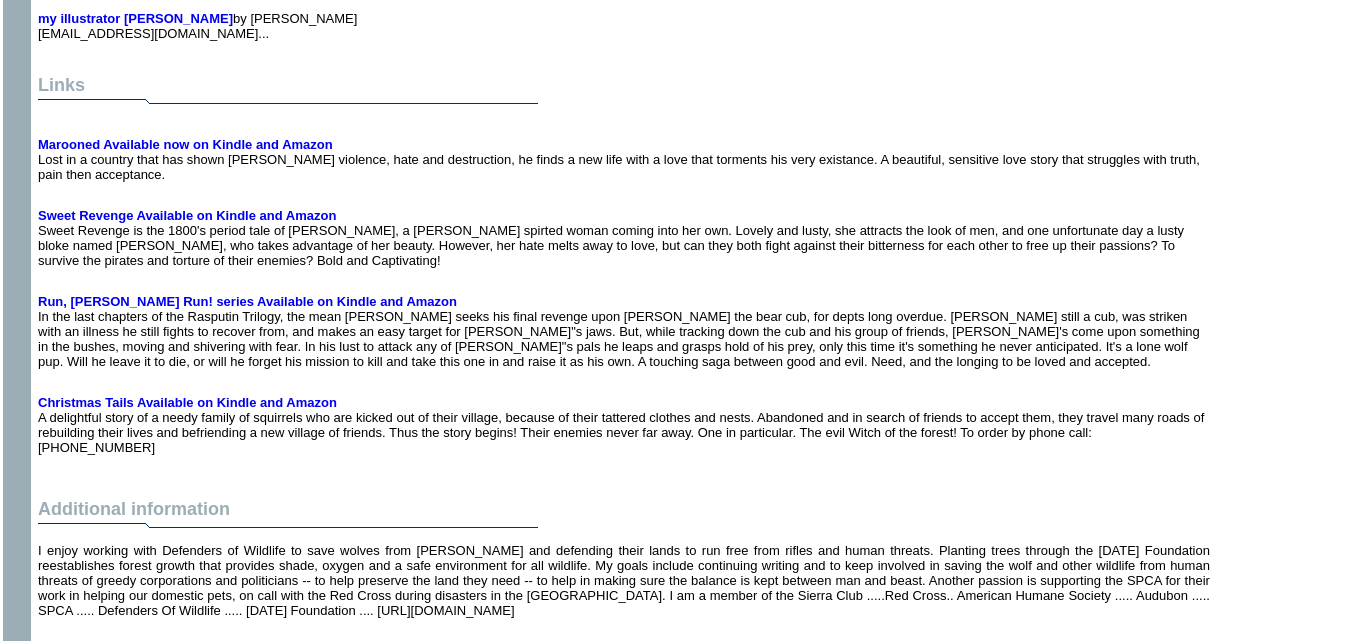 scroll, scrollTop: 5183, scrollLeft: 0, axis: vertical 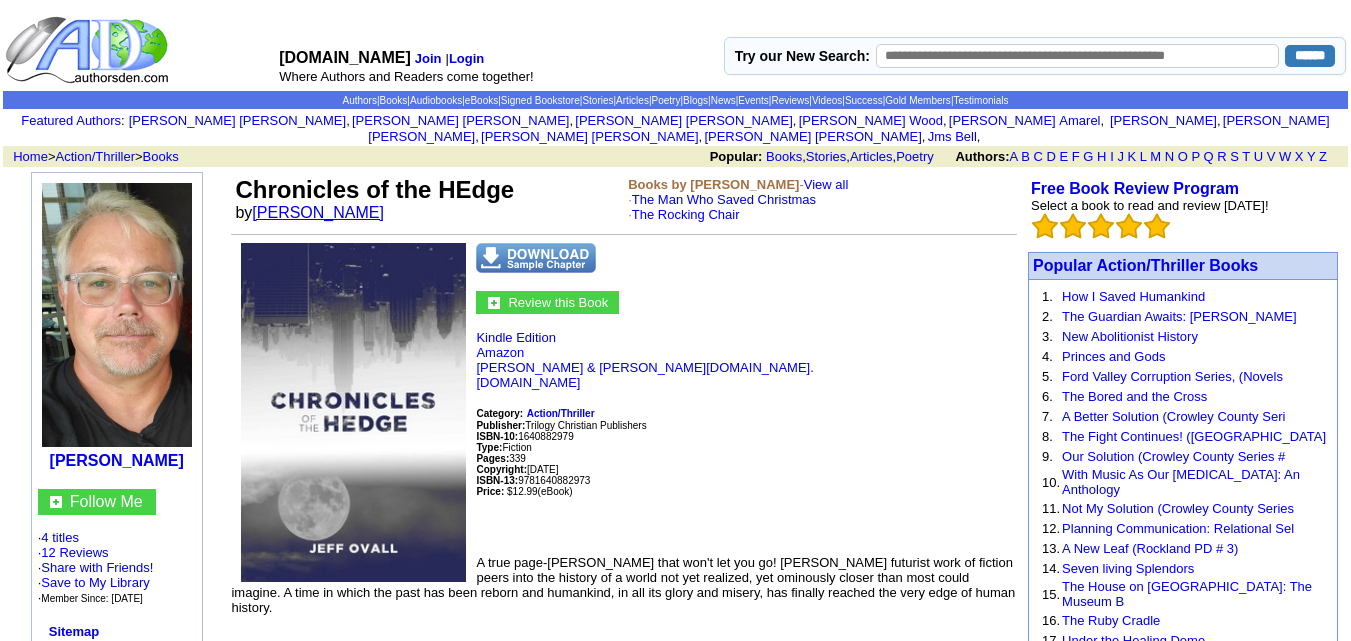 click on "[PERSON_NAME]" at bounding box center [318, 212] 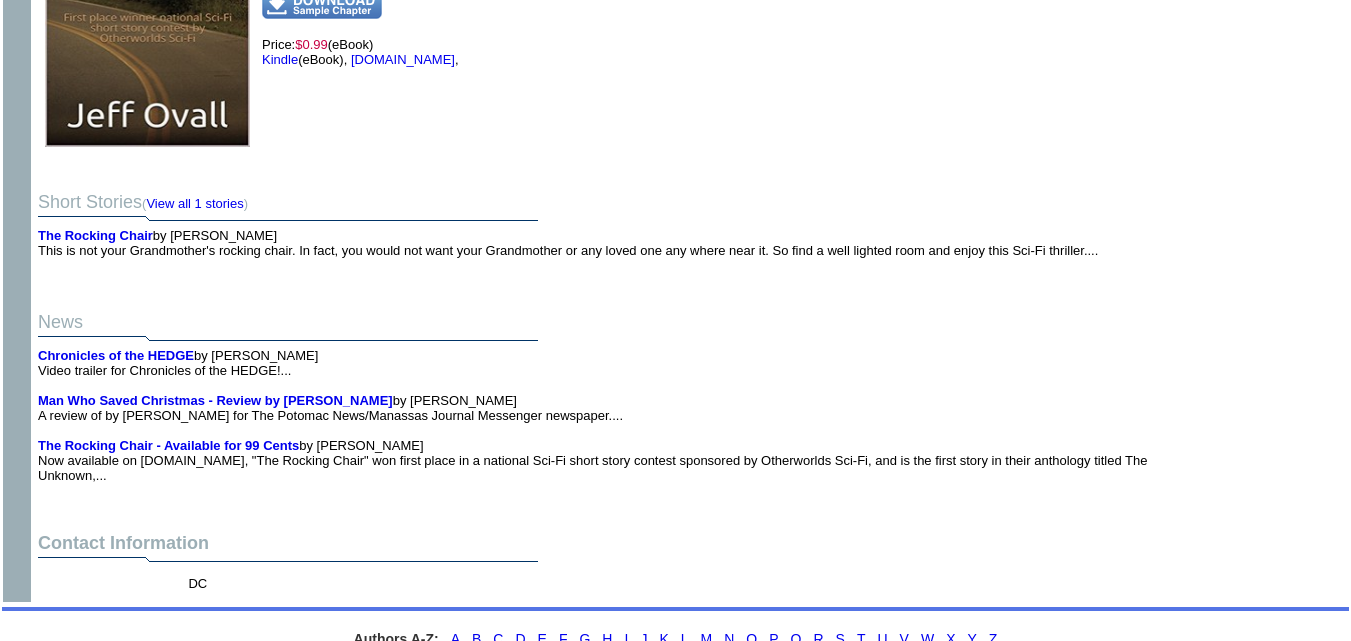 scroll, scrollTop: 2220, scrollLeft: 0, axis: vertical 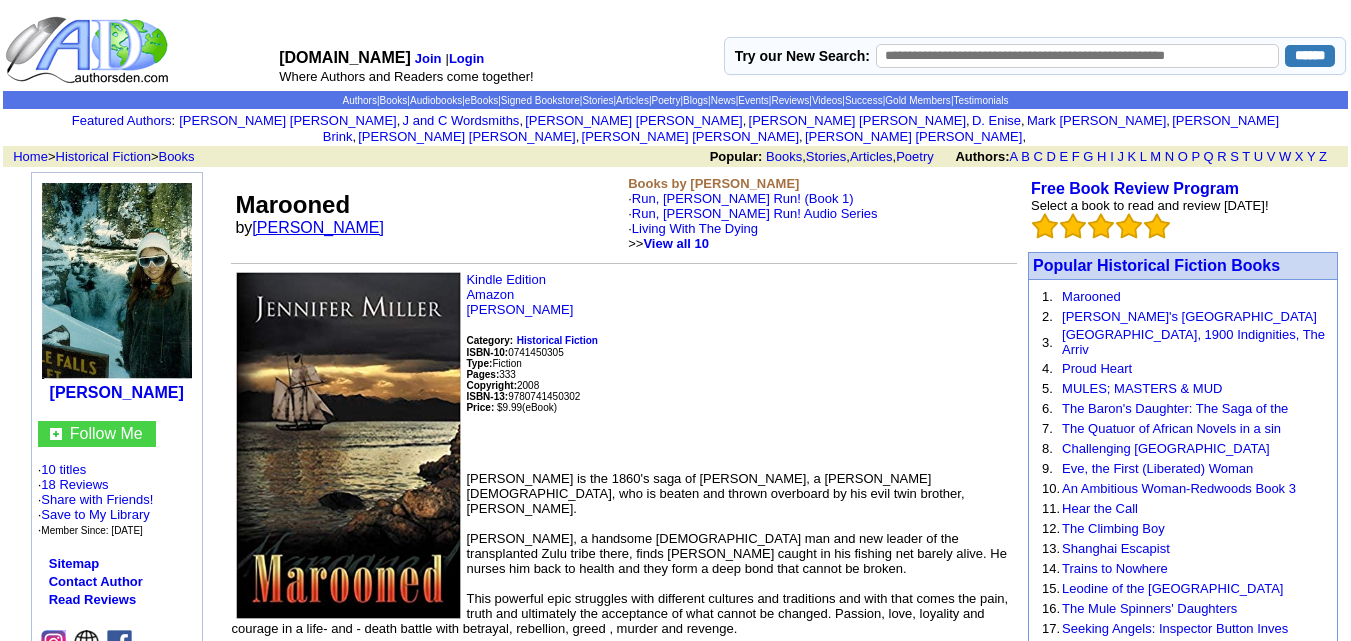 click on "Jennifer  Miller" at bounding box center [318, 227] 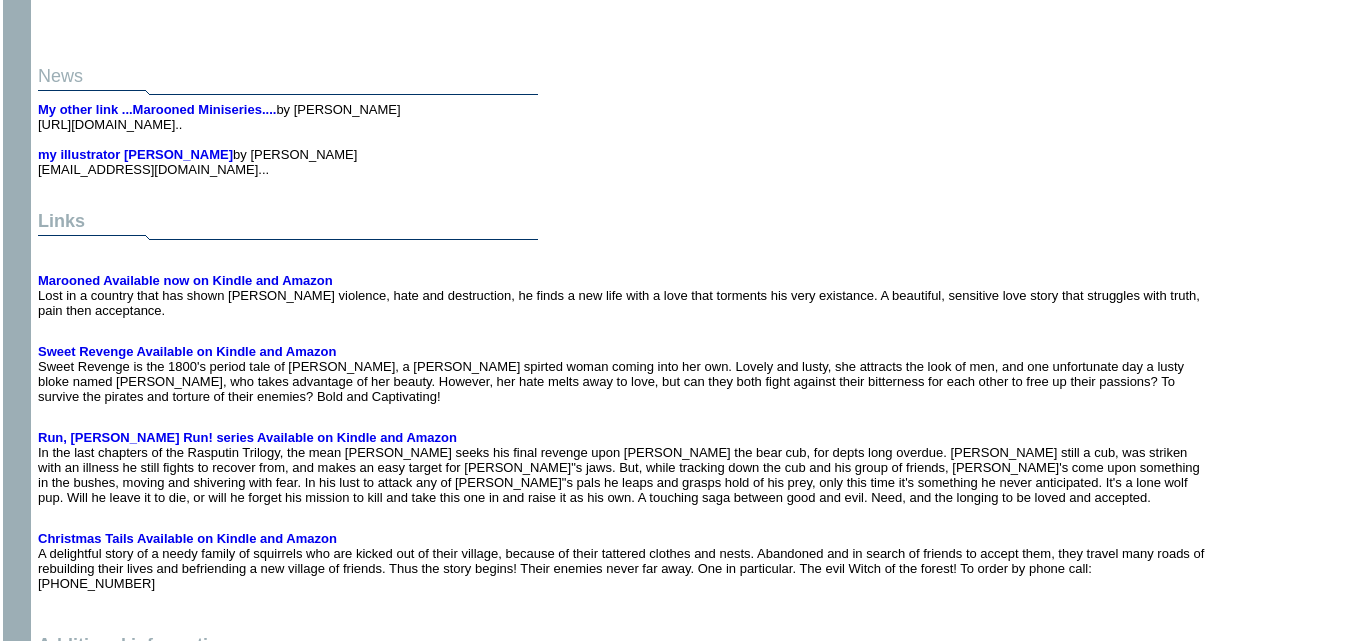 scroll, scrollTop: 4809, scrollLeft: 0, axis: vertical 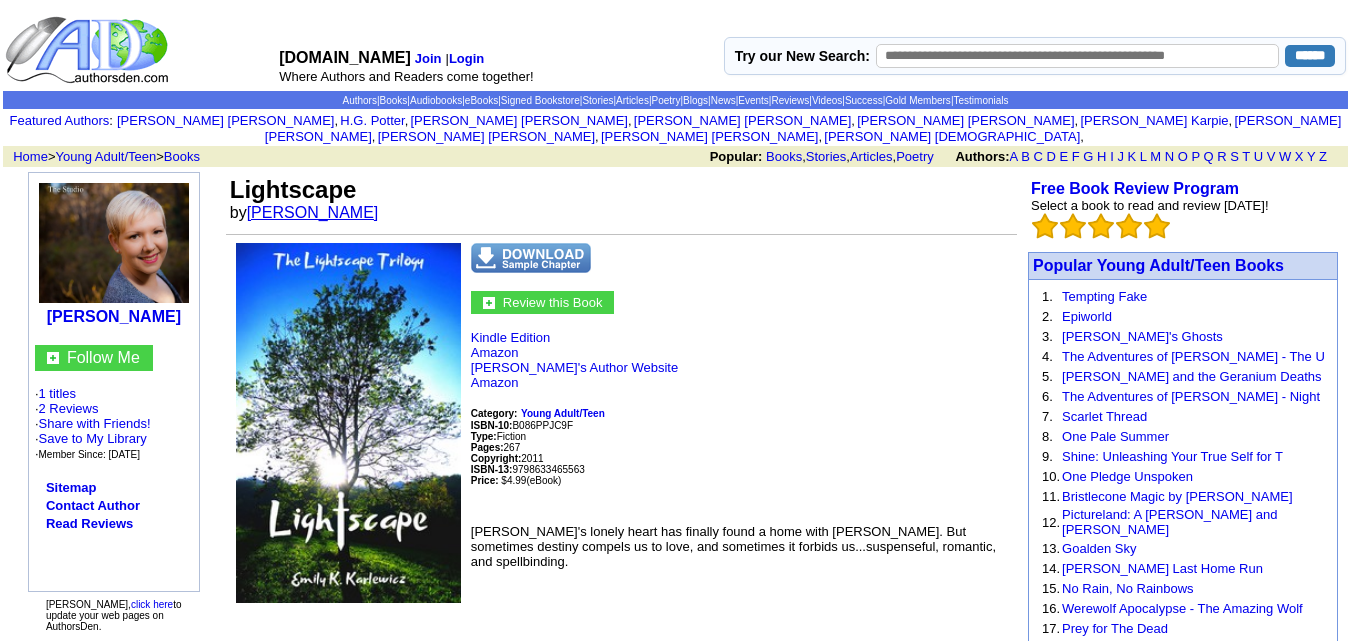 click on "Emily K Karlewicz" at bounding box center [313, 212] 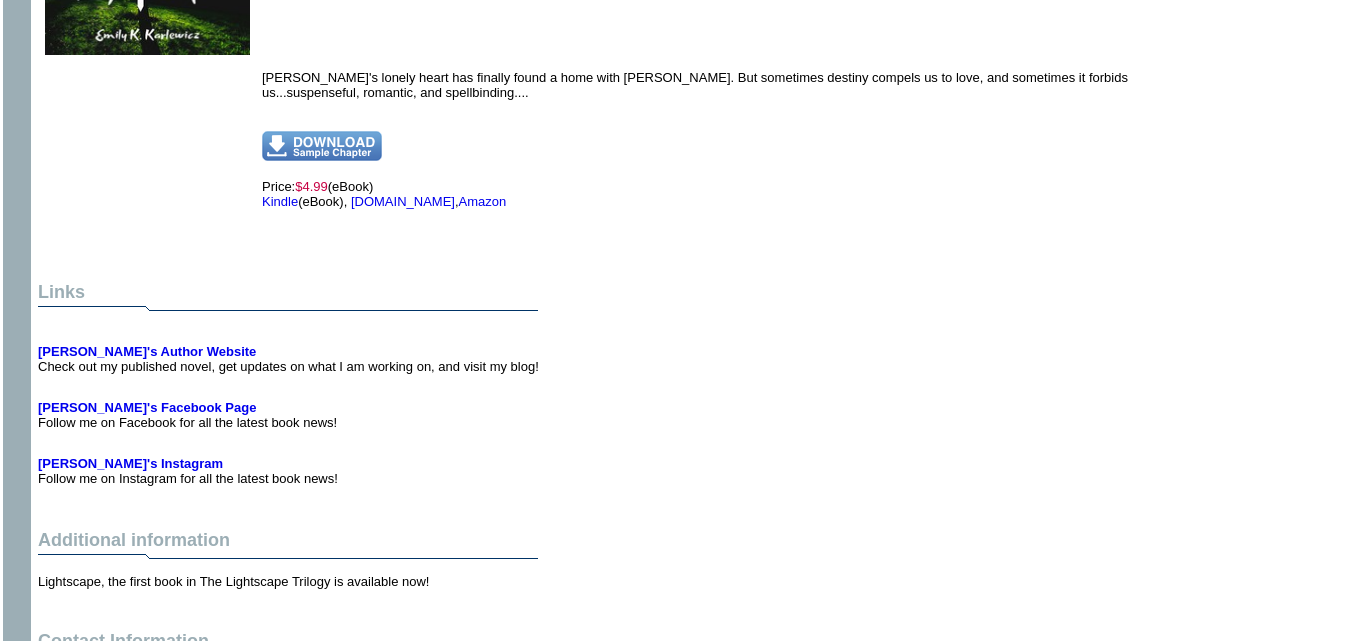 scroll, scrollTop: 1126, scrollLeft: 0, axis: vertical 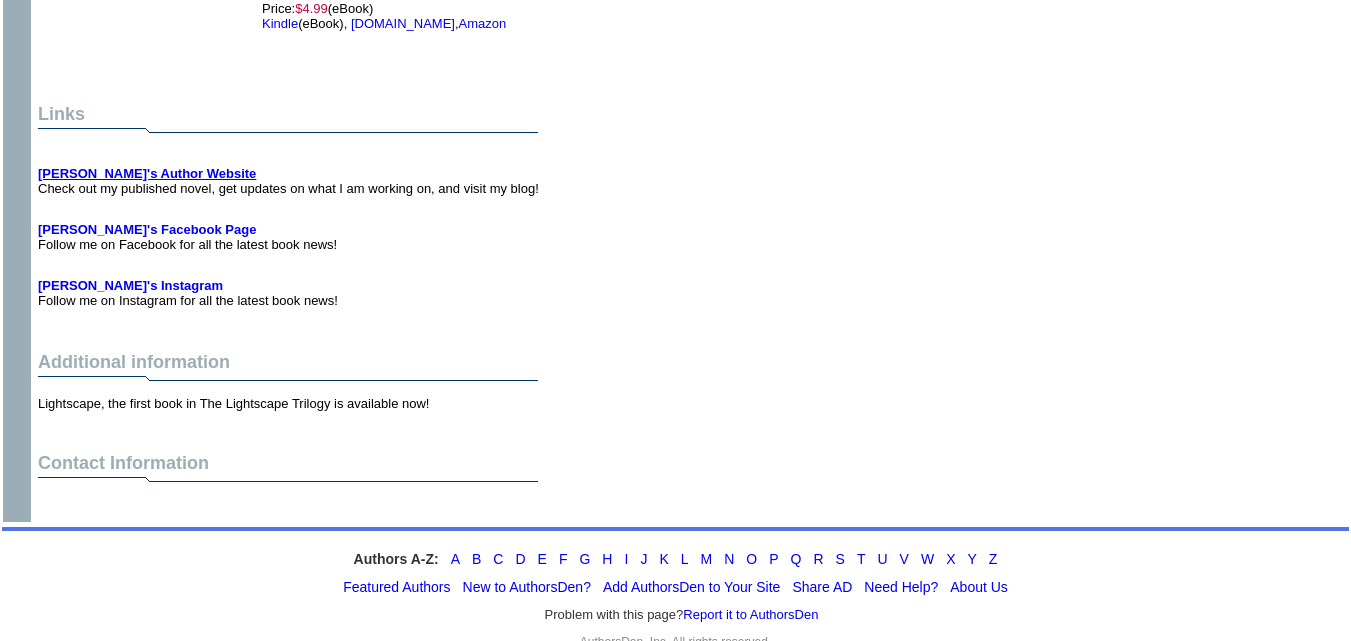 click on "Emily's Author Website" at bounding box center (147, 173) 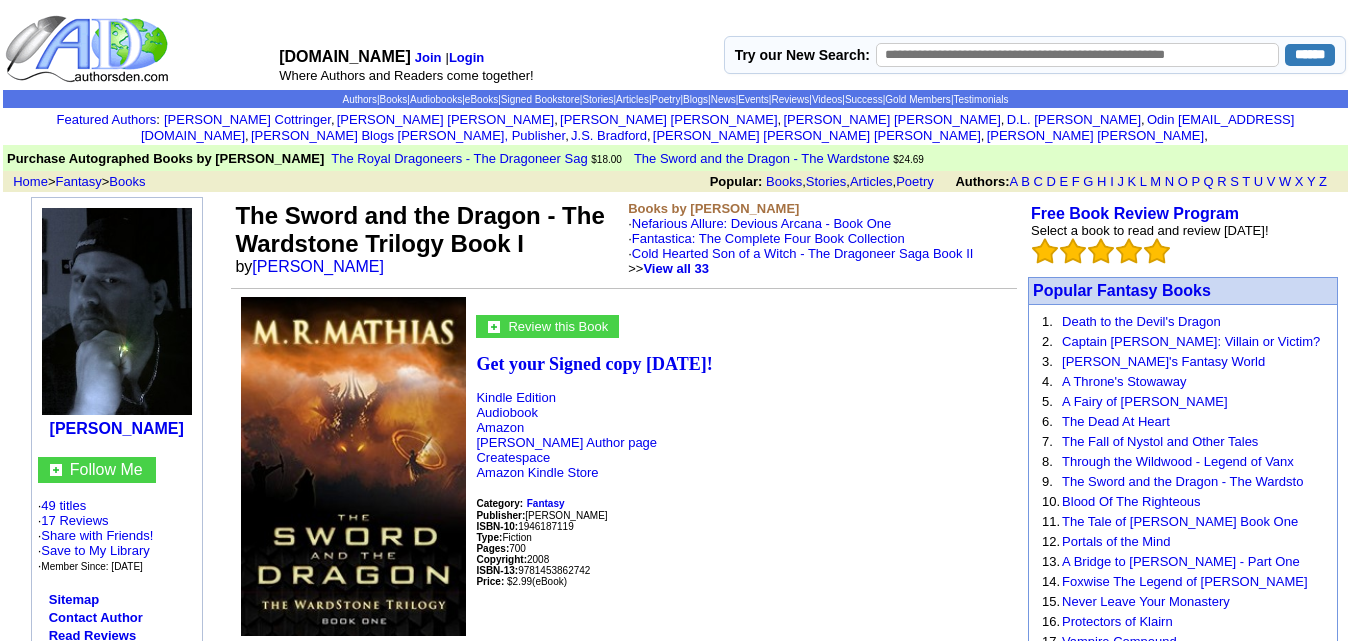 scroll, scrollTop: 0, scrollLeft: 0, axis: both 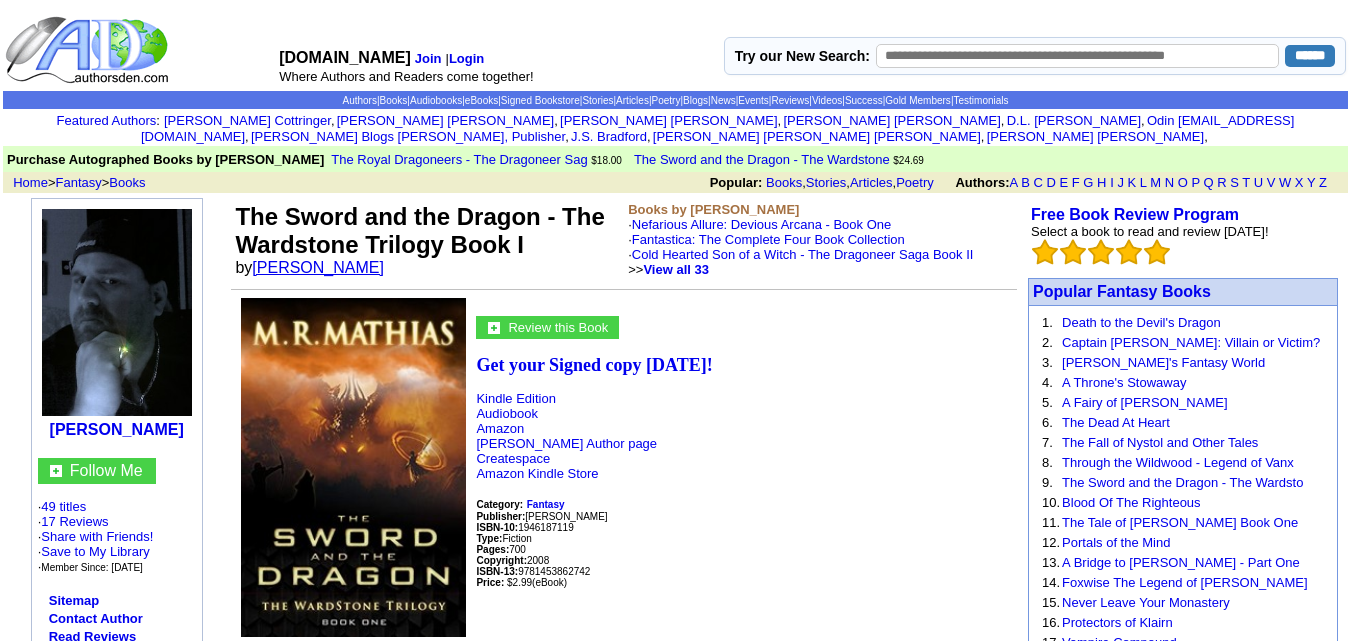 click on "[PERSON_NAME]" at bounding box center (318, 267) 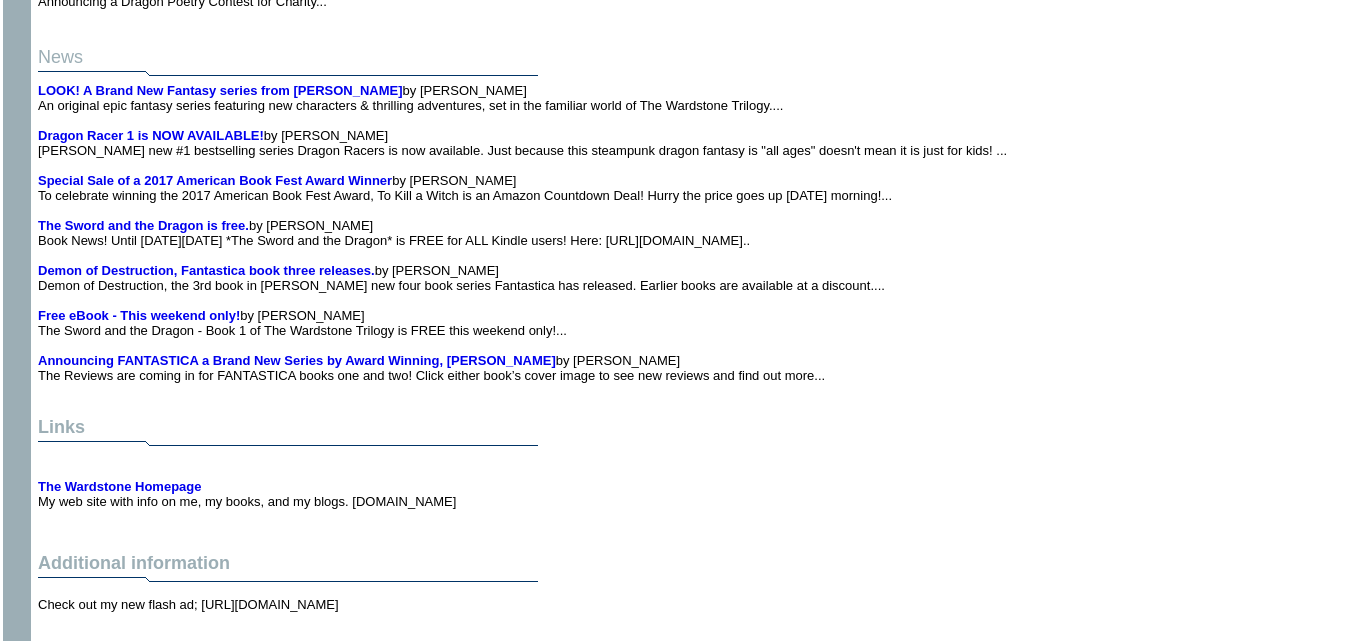 scroll, scrollTop: 12907, scrollLeft: 0, axis: vertical 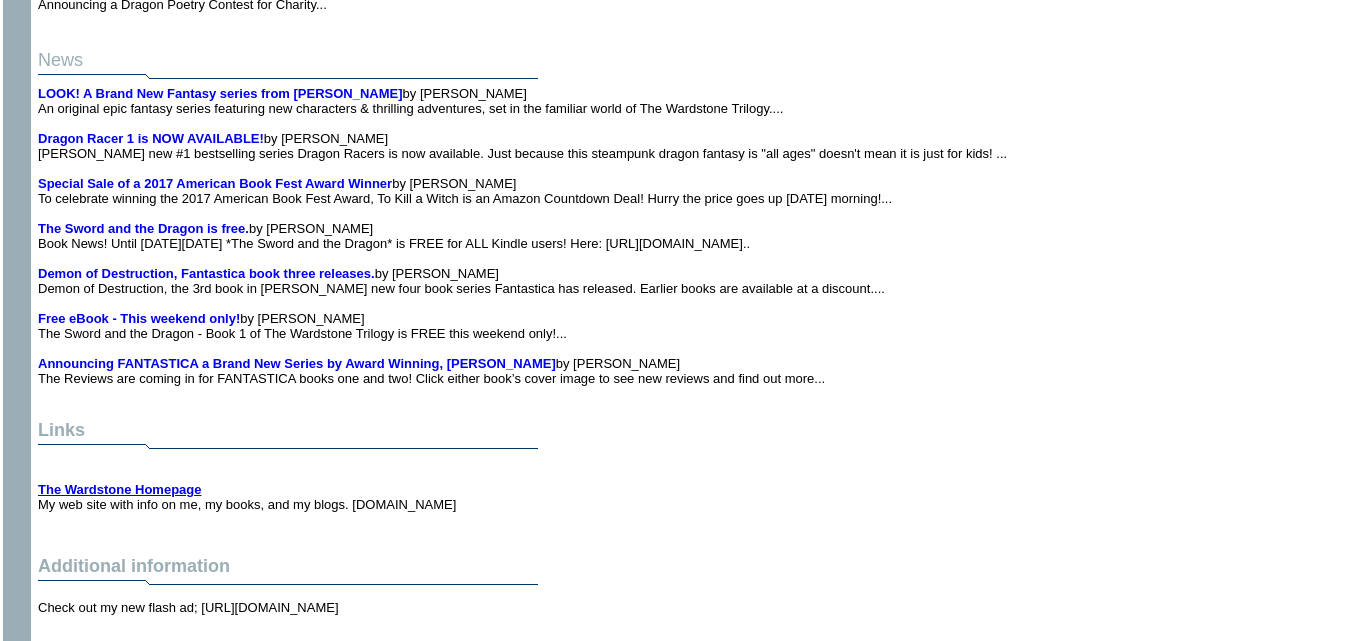 click on "The Wardstone Homepage" at bounding box center (119, 489) 